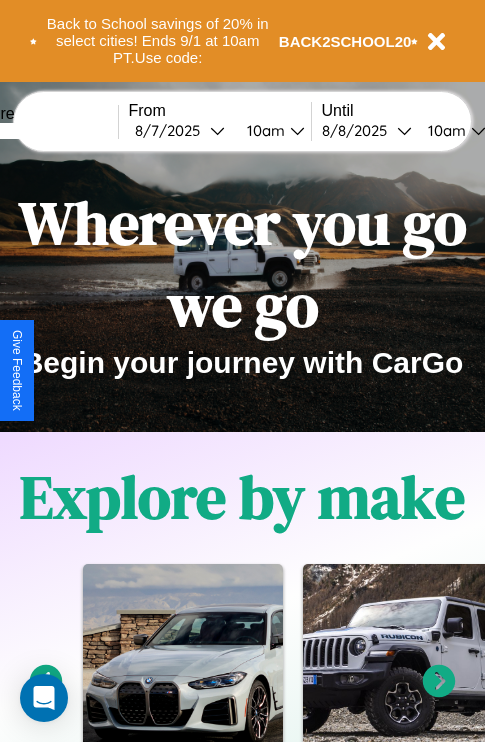 scroll, scrollTop: 0, scrollLeft: 0, axis: both 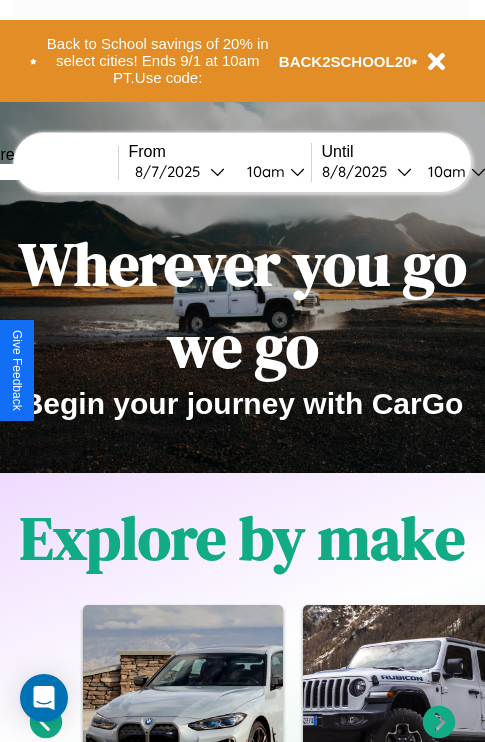 click at bounding box center (43, 172) 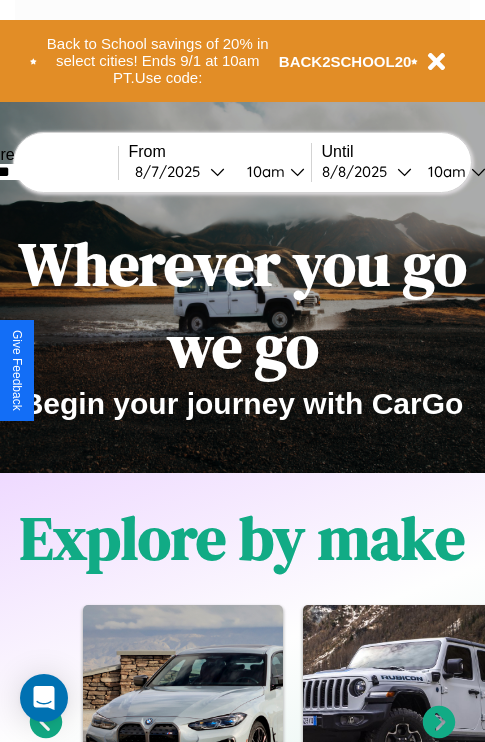 type on "*******" 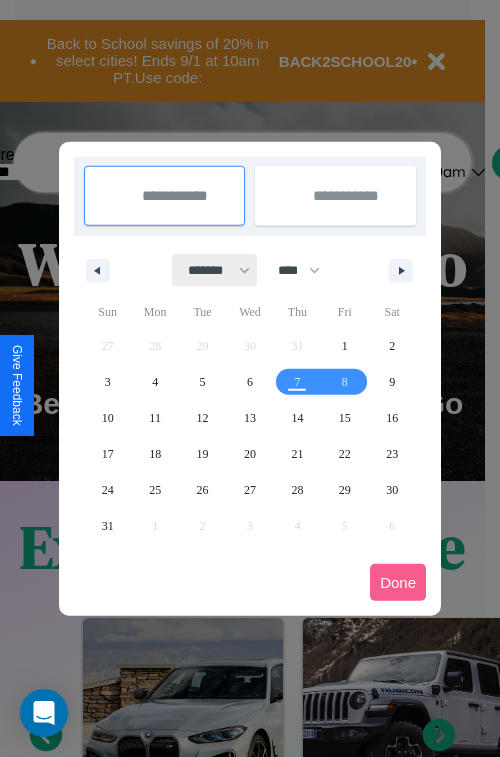 click on "******* ******** ***** ***** *** **** **** ****** ********* ******* ******** ********" at bounding box center (215, 270) 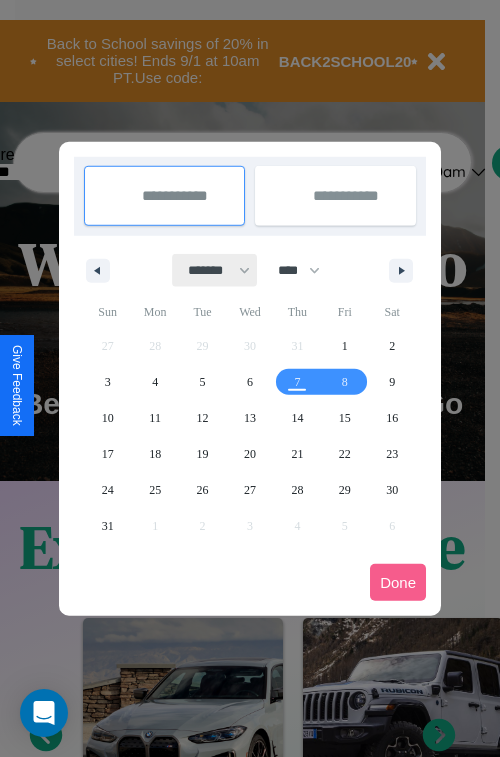 select on "*" 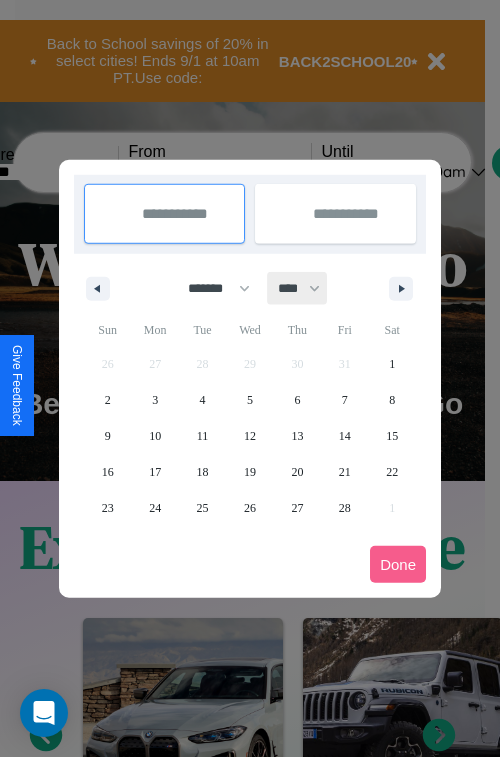 click on "**** **** **** **** **** **** **** **** **** **** **** **** **** **** **** **** **** **** **** **** **** **** **** **** **** **** **** **** **** **** **** **** **** **** **** **** **** **** **** **** **** **** **** **** **** **** **** **** **** **** **** **** **** **** **** **** **** **** **** **** **** **** **** **** **** **** **** **** **** **** **** **** **** **** **** **** **** **** **** **** **** **** **** **** **** **** **** **** **** **** **** **** **** **** **** **** **** **** **** **** **** **** **** **** **** **** **** **** **** **** **** **** **** **** **** **** **** **** **** **** ****" at bounding box center (298, 288) 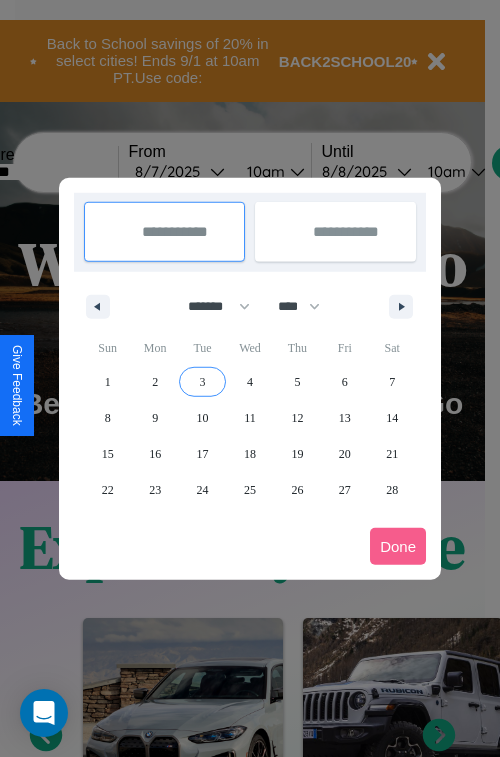 click on "3" at bounding box center [203, 382] 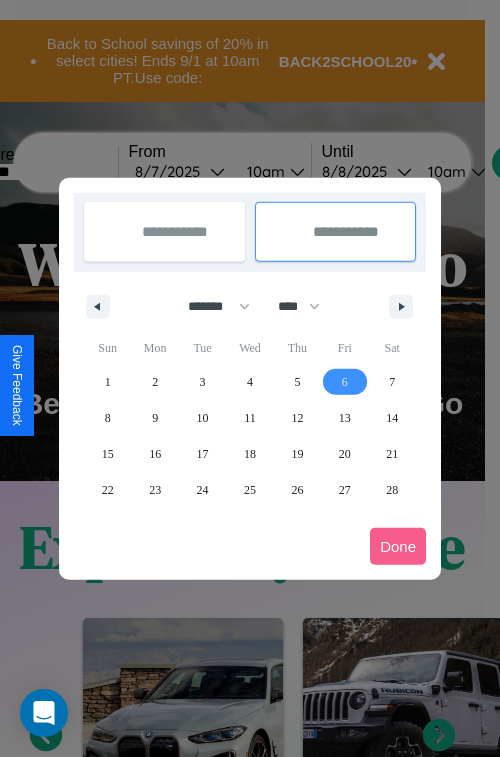 click on "6" at bounding box center [345, 382] 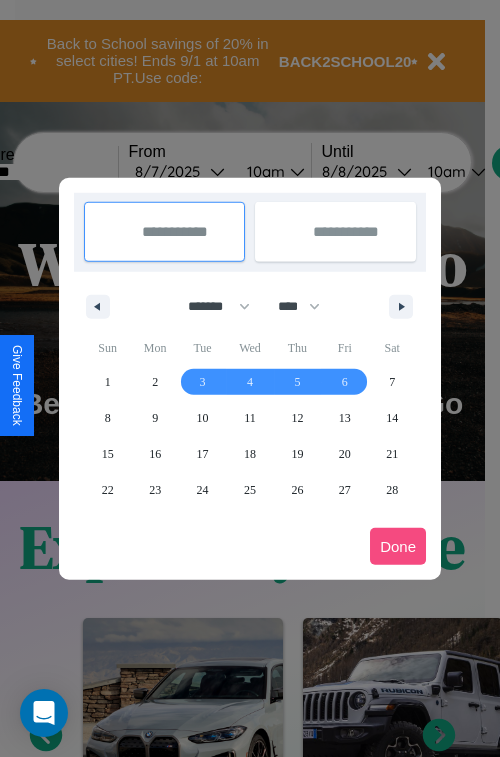 click on "Done" at bounding box center [398, 546] 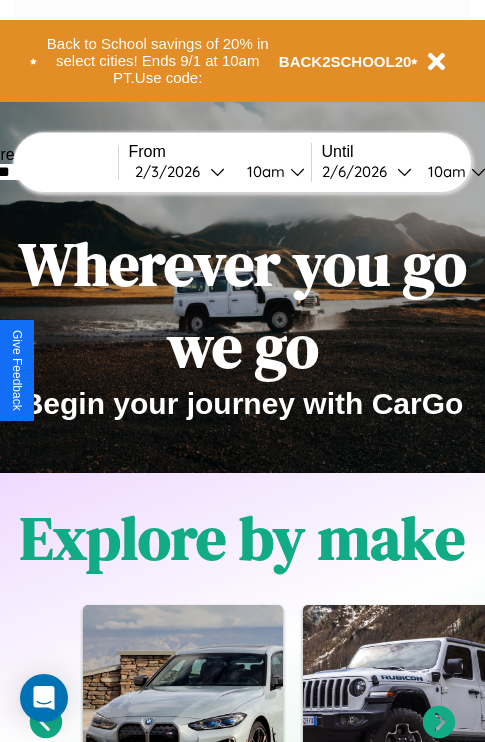 scroll, scrollTop: 0, scrollLeft: 68, axis: horizontal 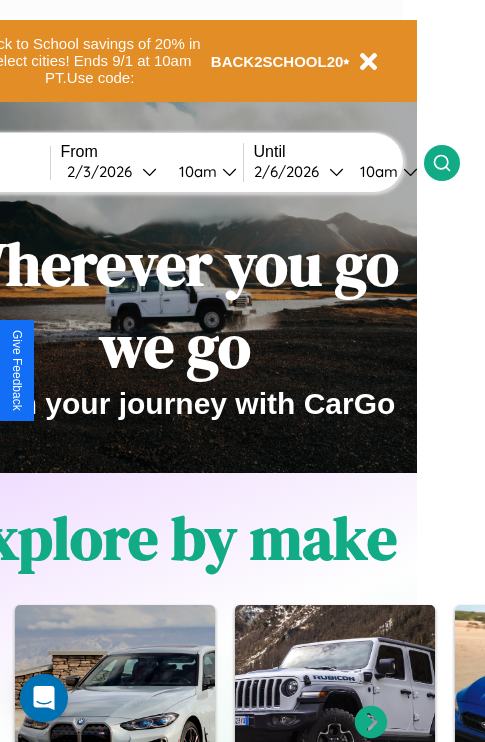 click 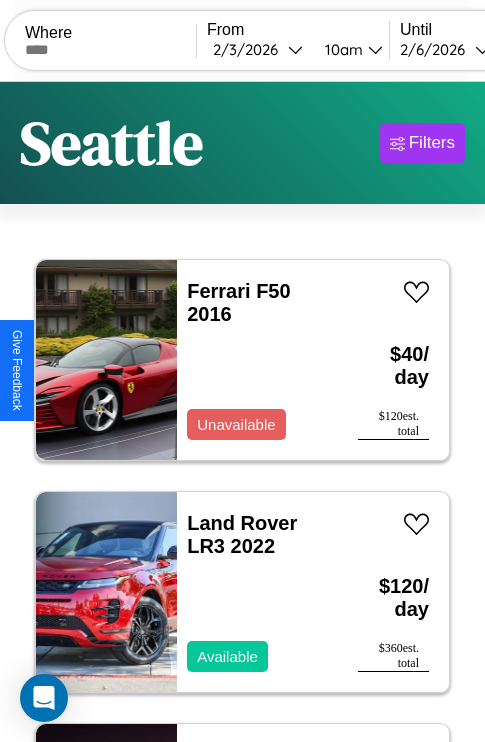 scroll, scrollTop: 79, scrollLeft: 0, axis: vertical 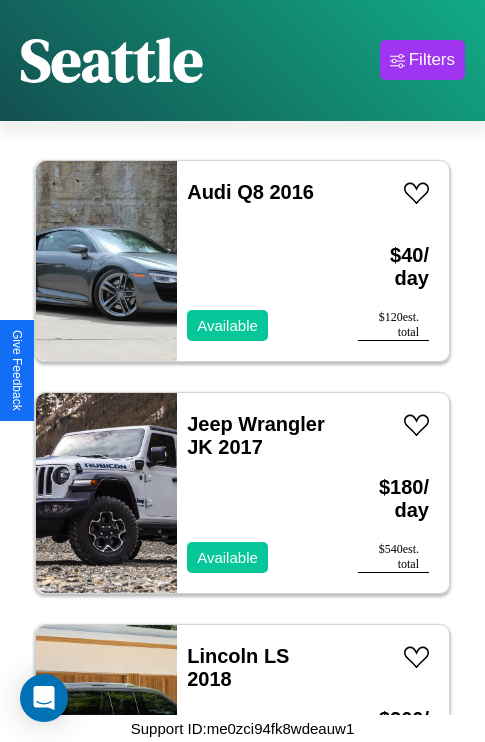click on "Ford   Transit Connect   2014" at bounding box center [252, -3045] 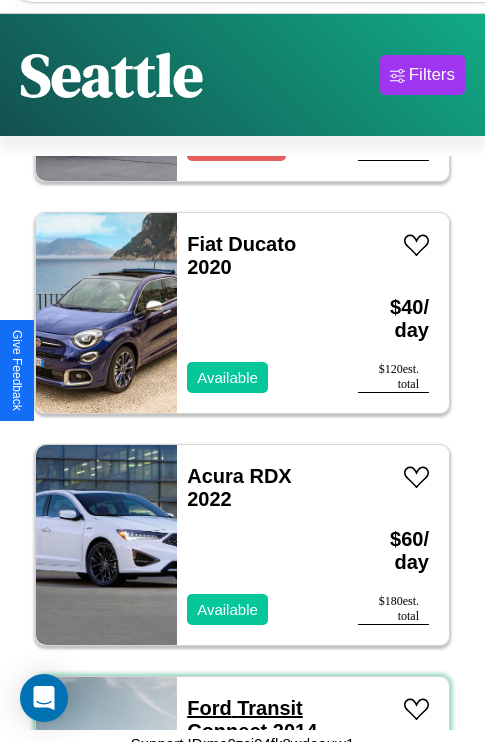 scroll, scrollTop: 95, scrollLeft: 0, axis: vertical 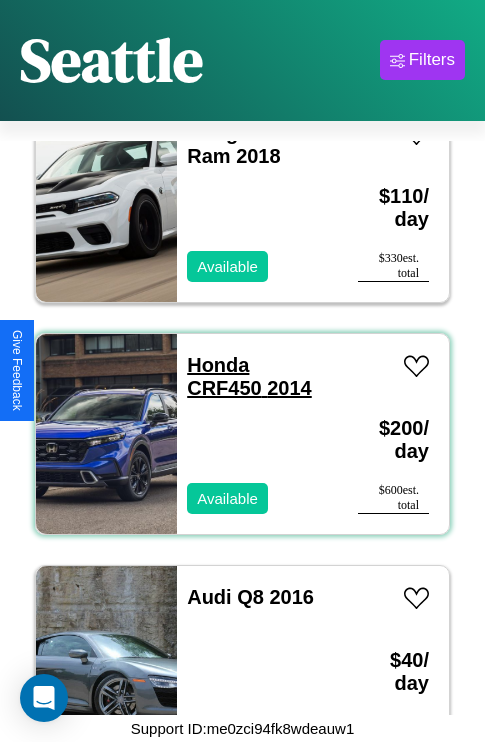 click on "Honda   CRF450   2014" at bounding box center (249, 376) 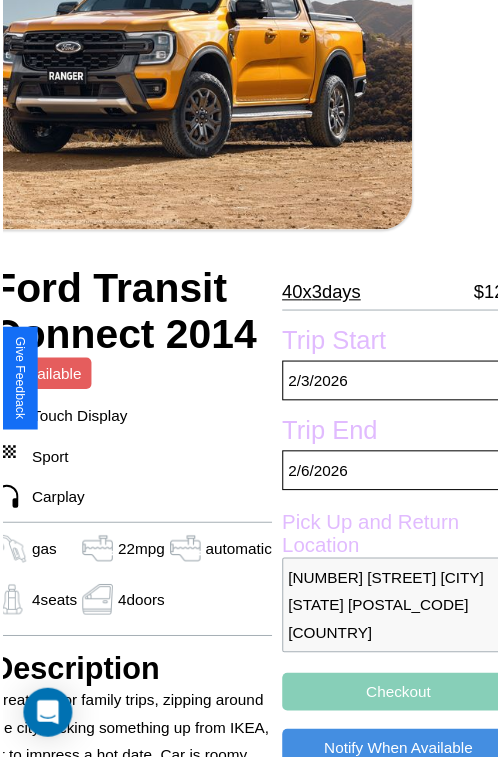 scroll, scrollTop: 219, scrollLeft: 84, axis: both 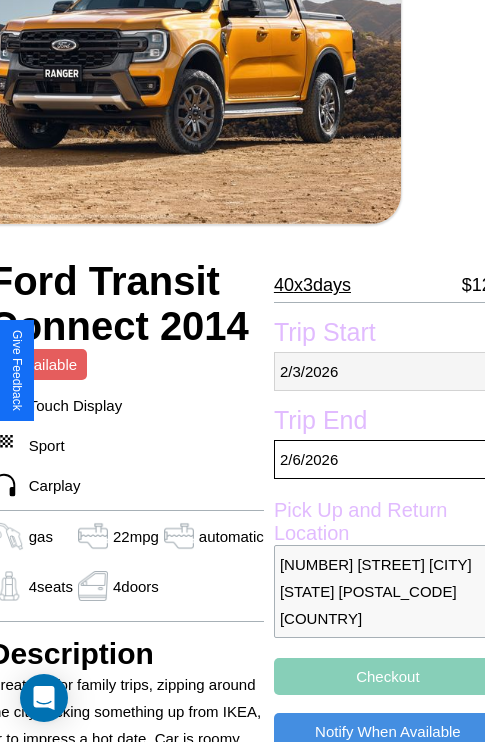 click on "2 / 3 / 2026" at bounding box center [388, 371] 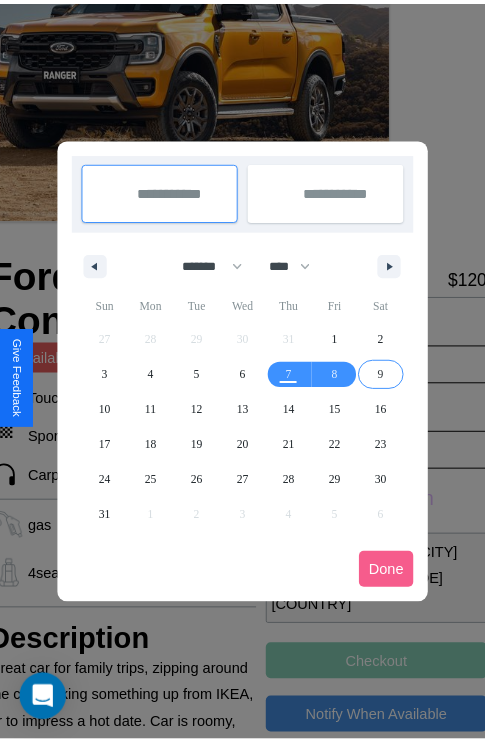 scroll, scrollTop: 0, scrollLeft: 84, axis: horizontal 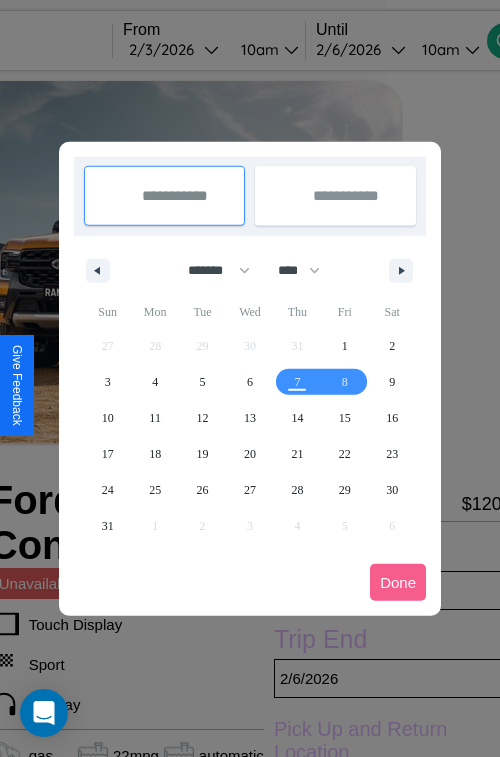 click at bounding box center (250, 378) 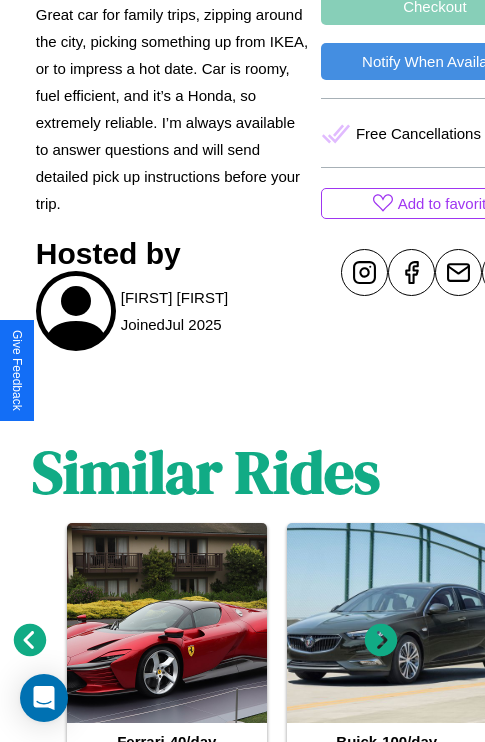 scroll, scrollTop: 1019, scrollLeft: 30, axis: both 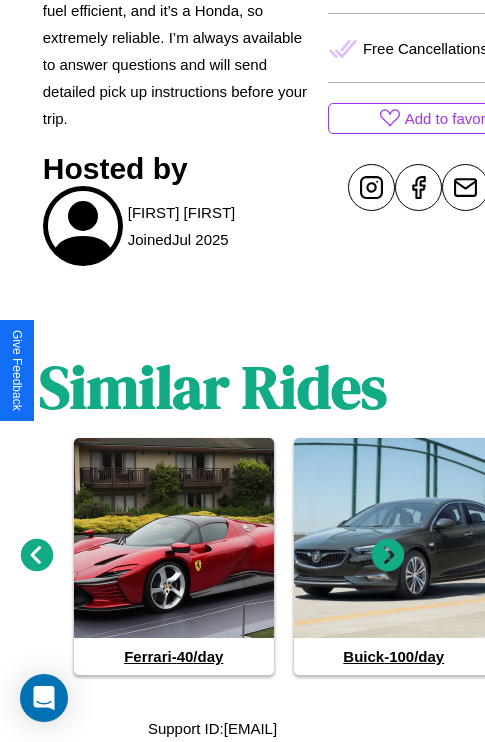 click 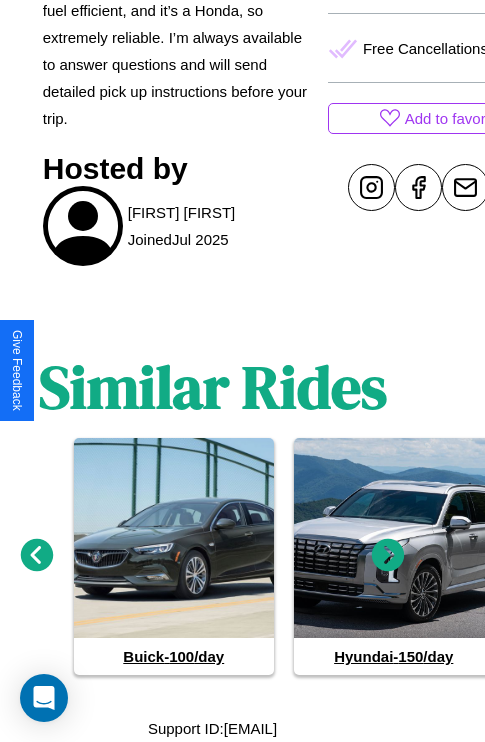 click 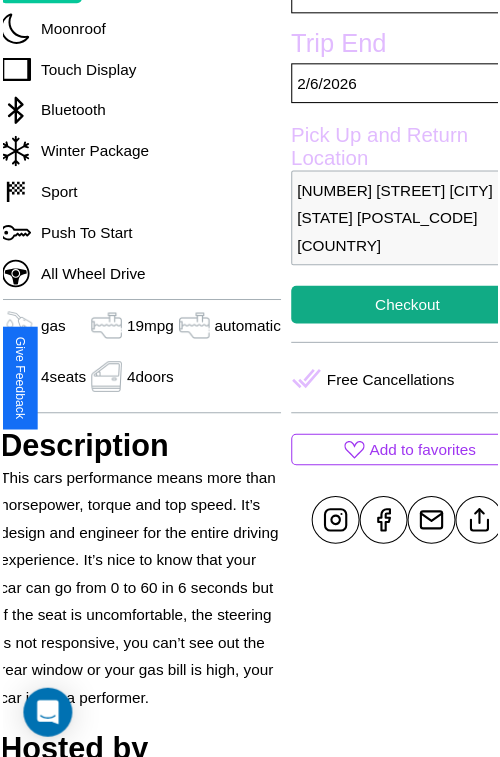 scroll, scrollTop: 667, scrollLeft: 84, axis: both 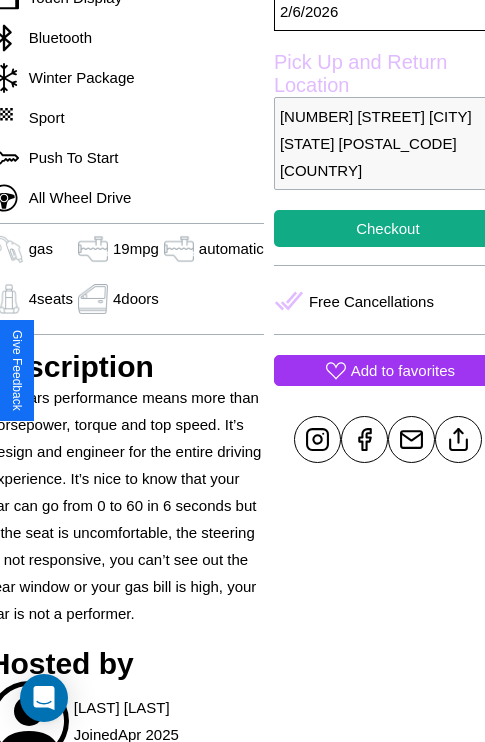 click on "Add to favorites" at bounding box center [403, 370] 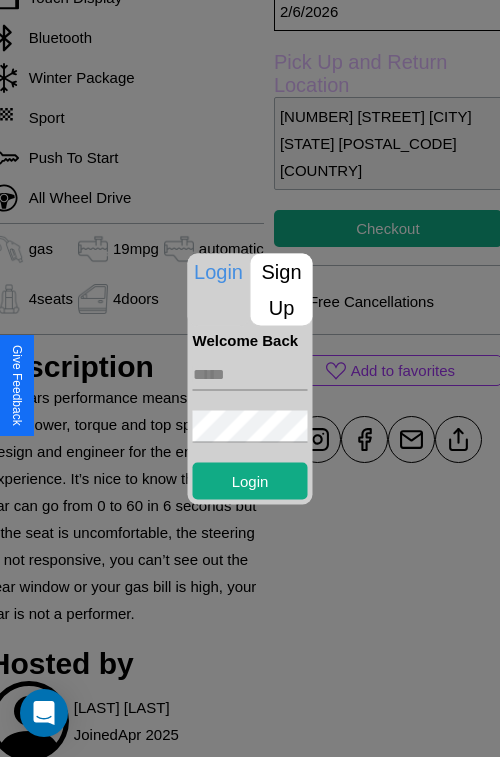 click at bounding box center (250, 374) 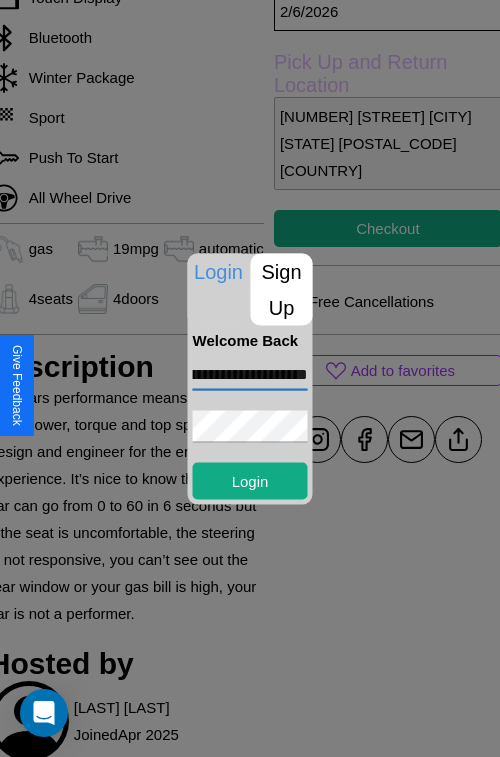 scroll, scrollTop: 0, scrollLeft: 86, axis: horizontal 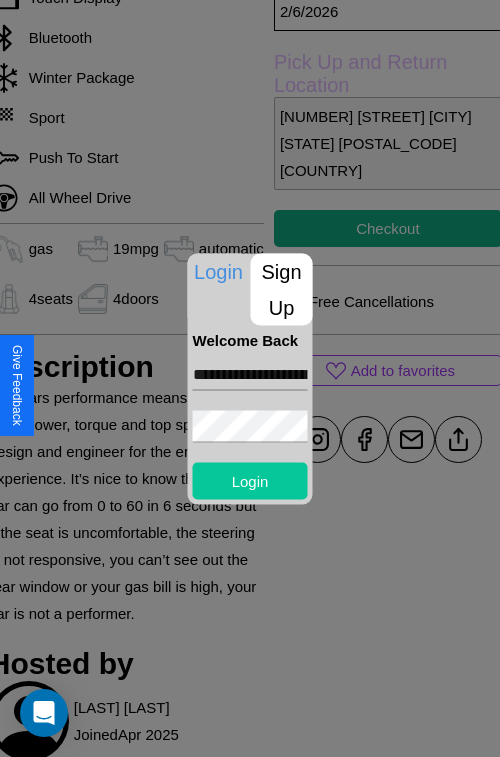 click on "Login" at bounding box center [250, 480] 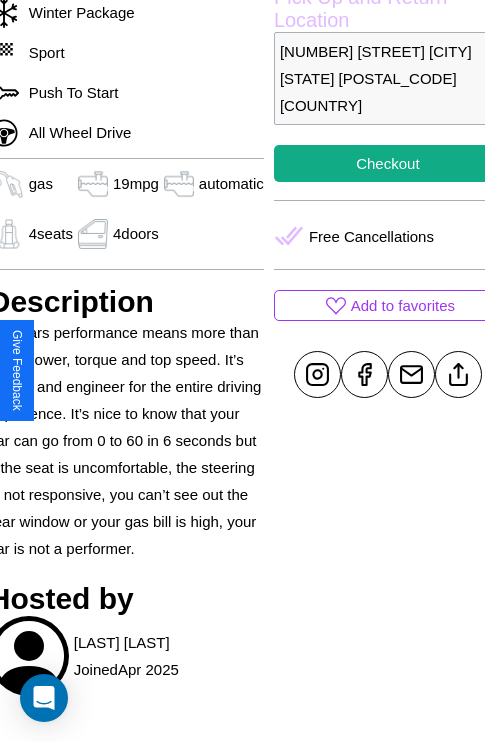 scroll, scrollTop: 736, scrollLeft: 84, axis: both 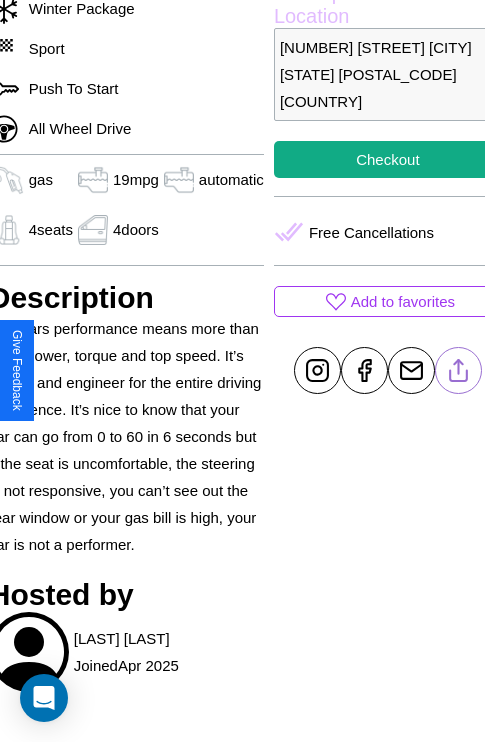 click 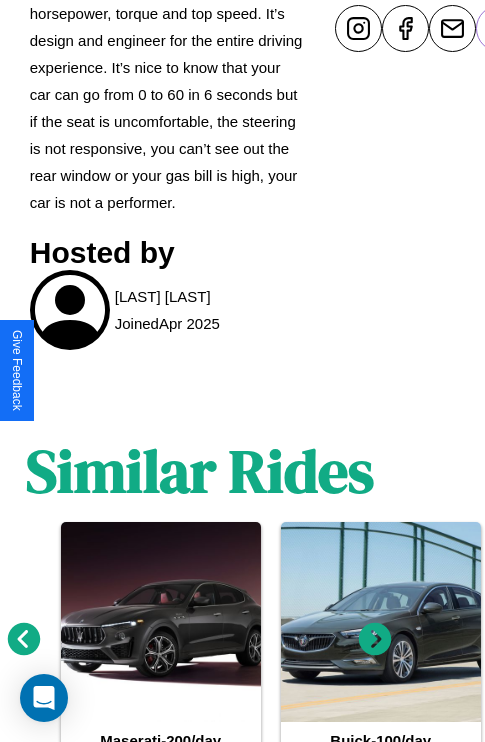 scroll, scrollTop: 1189, scrollLeft: 30, axis: both 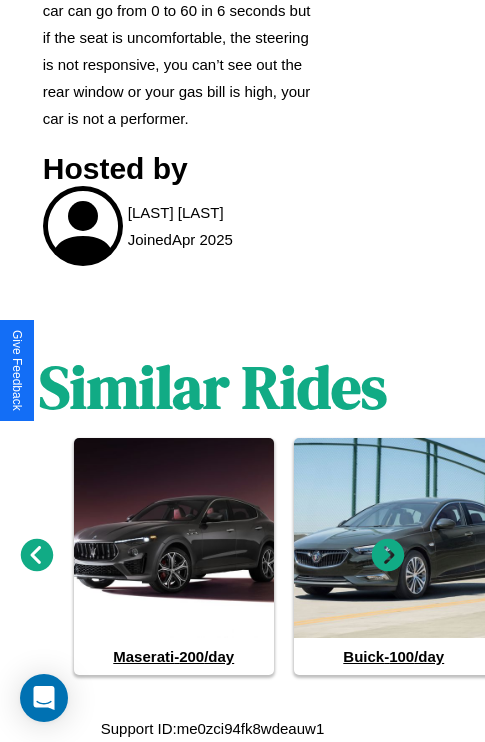 click 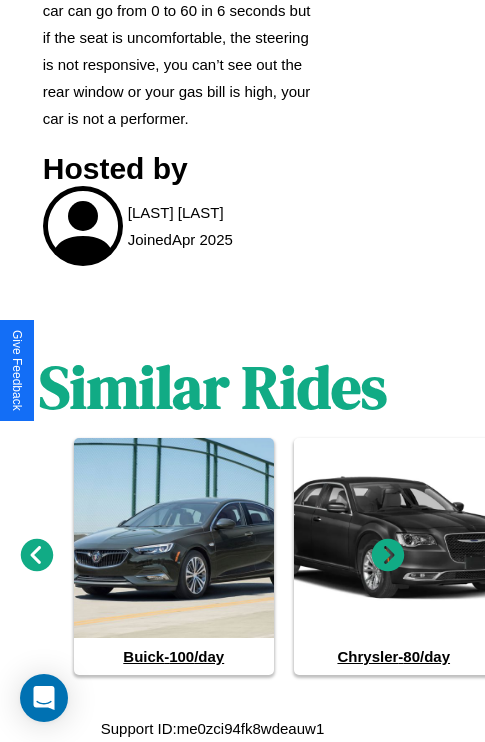 click 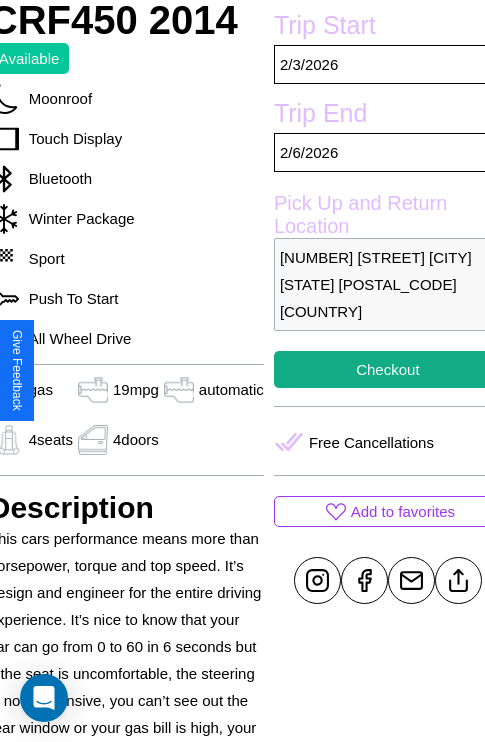scroll, scrollTop: 525, scrollLeft: 84, axis: both 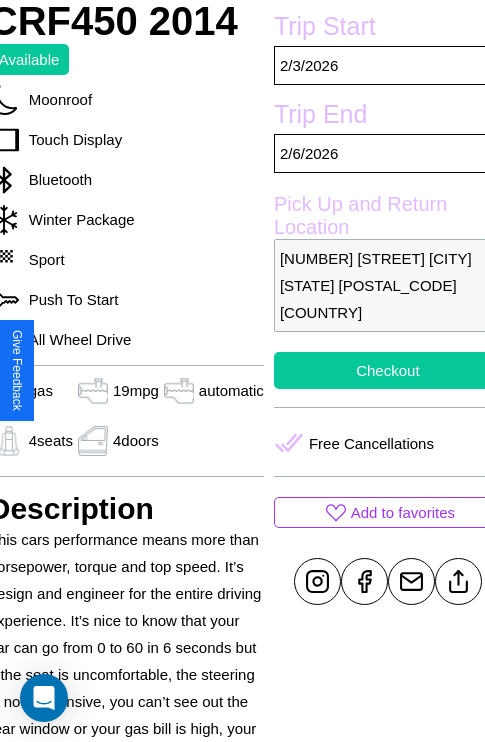 click on "Checkout" at bounding box center [388, 370] 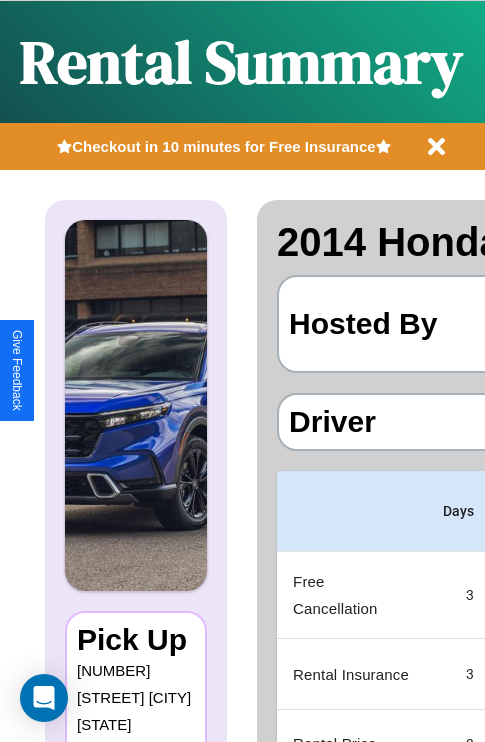scroll, scrollTop: 0, scrollLeft: 387, axis: horizontal 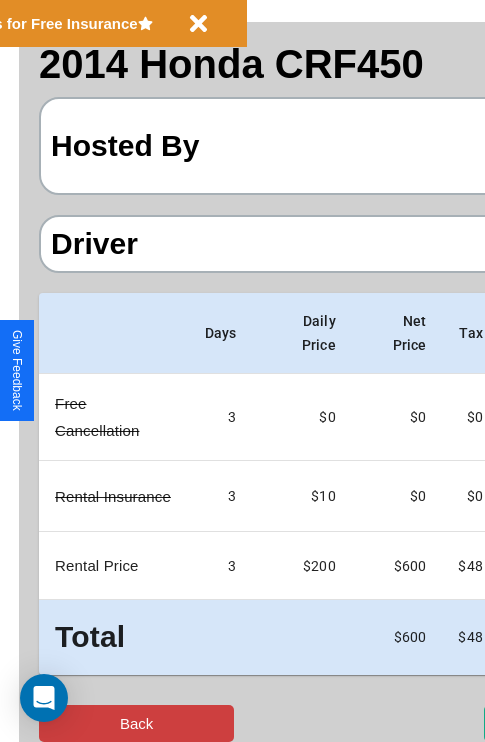 click on "Back" at bounding box center [136, 723] 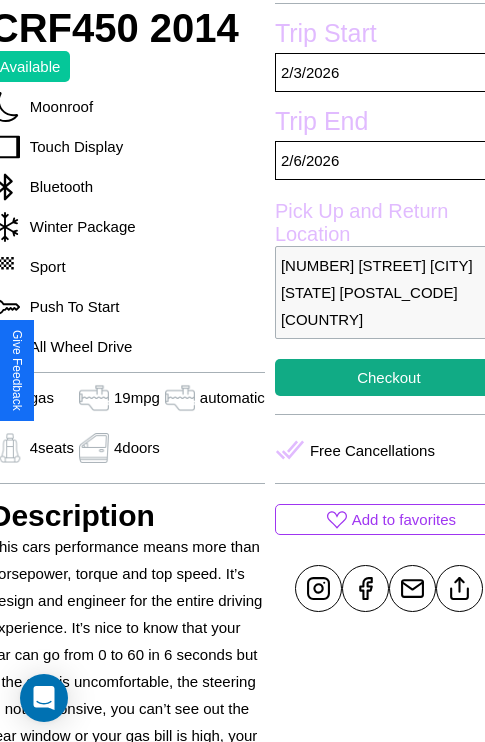 scroll, scrollTop: 525, scrollLeft: 84, axis: both 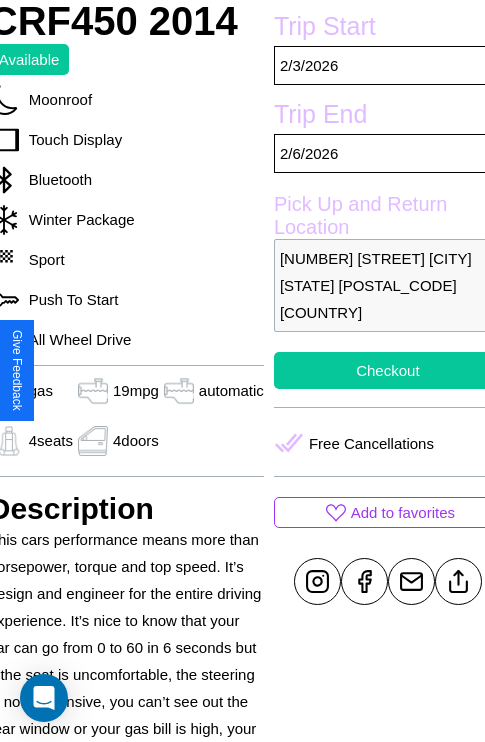 click on "Checkout" at bounding box center [388, 370] 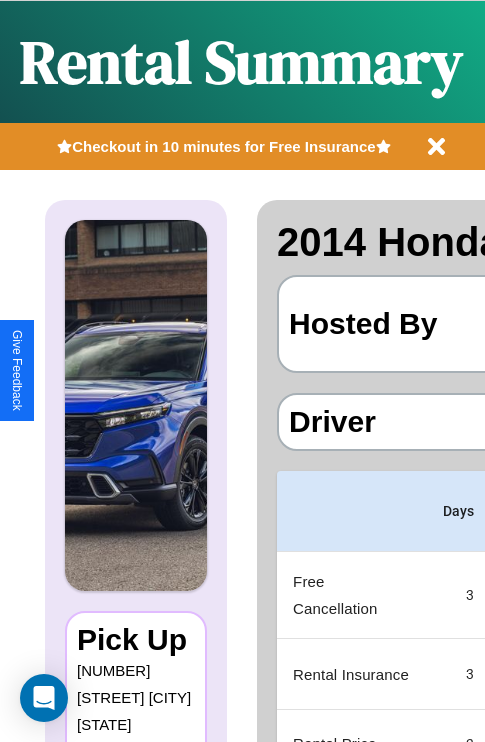 scroll, scrollTop: 0, scrollLeft: 387, axis: horizontal 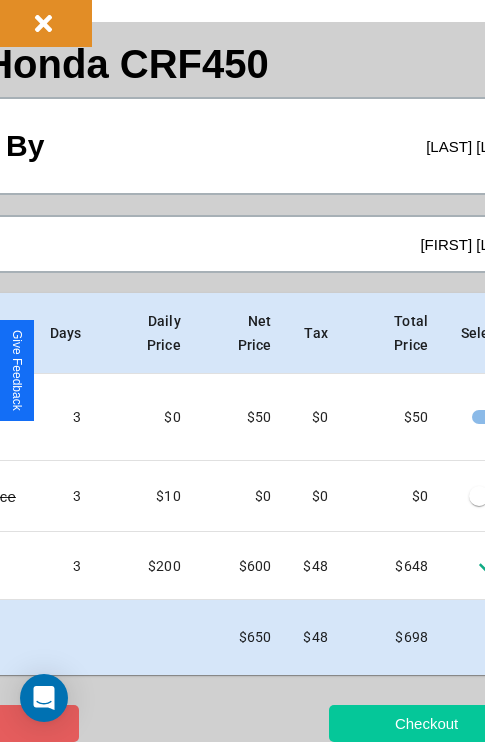 click on "Checkout" at bounding box center [426, 723] 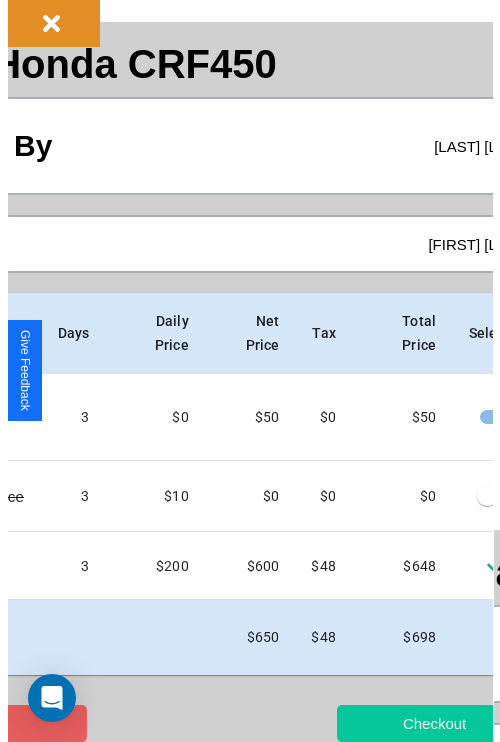 scroll, scrollTop: 0, scrollLeft: 0, axis: both 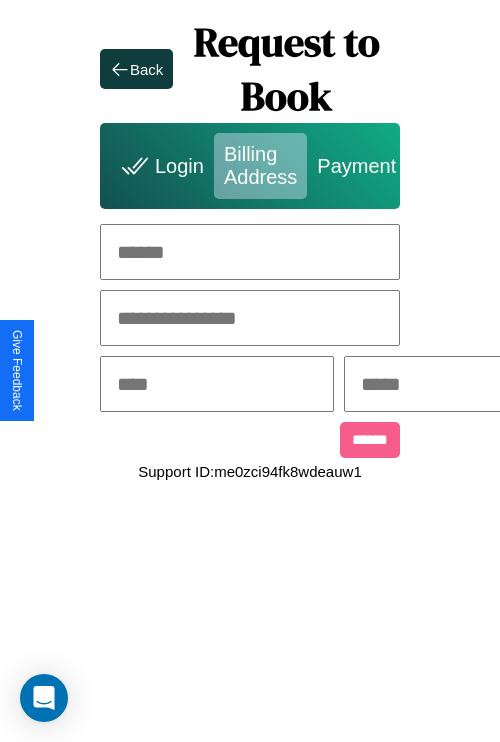 click at bounding box center [250, 252] 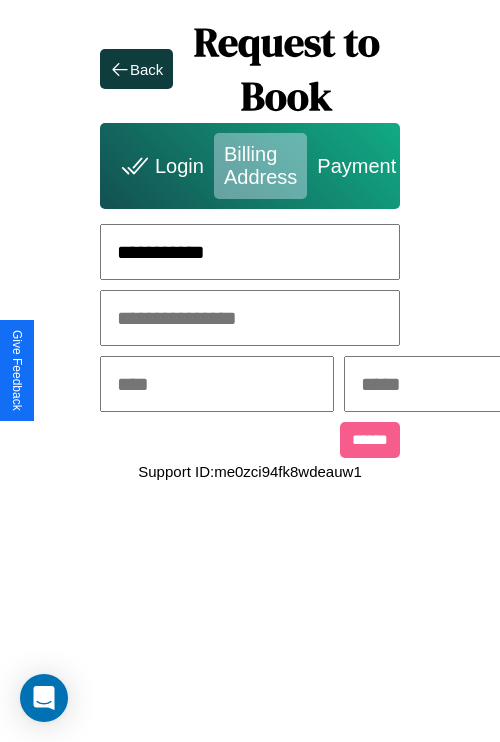 type on "**********" 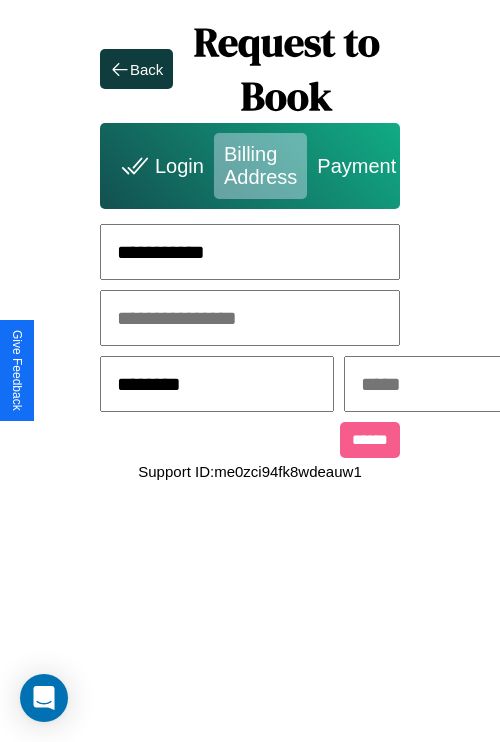 type on "********" 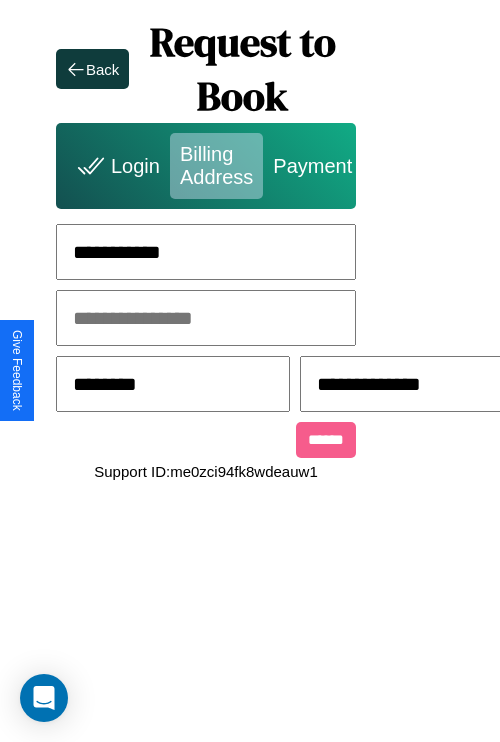 scroll, scrollTop: 0, scrollLeft: 517, axis: horizontal 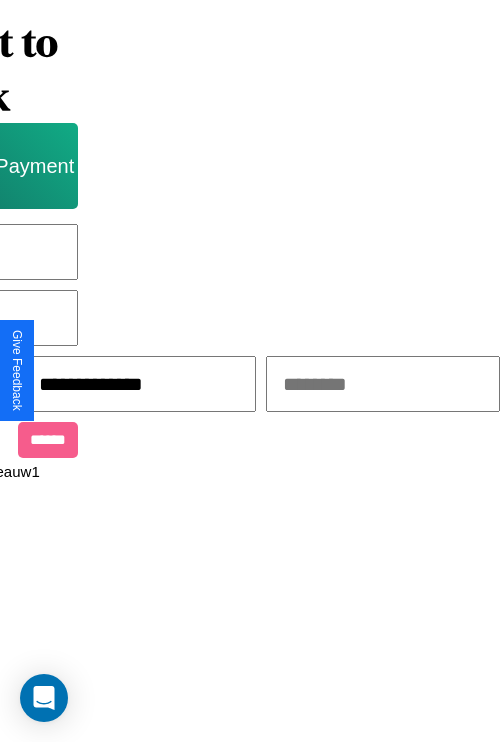 type on "**********" 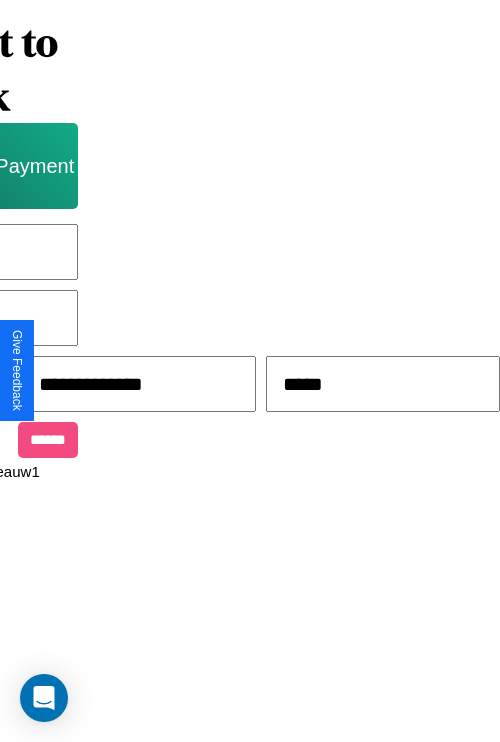 scroll, scrollTop: 0, scrollLeft: 340, axis: horizontal 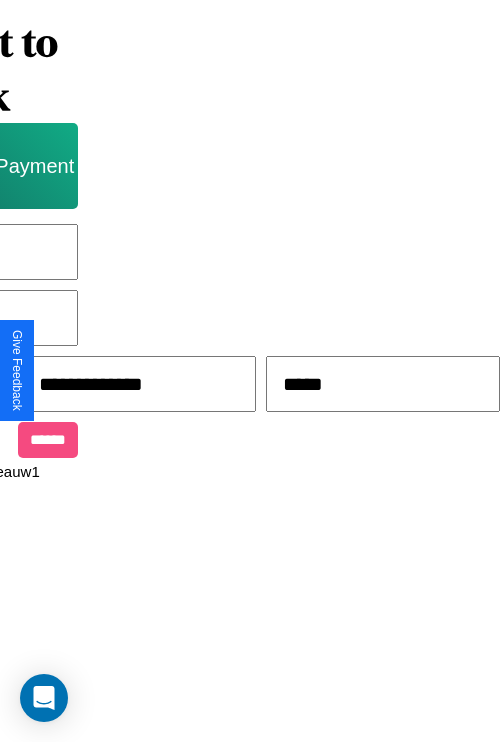 type on "*****" 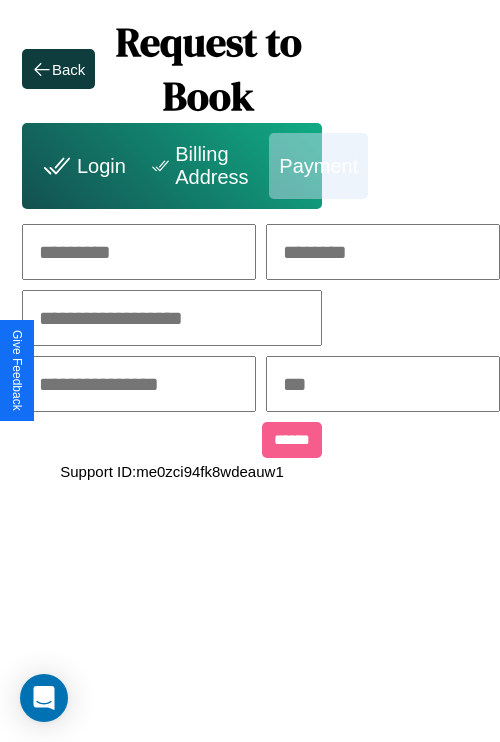 scroll, scrollTop: 0, scrollLeft: 208, axis: horizontal 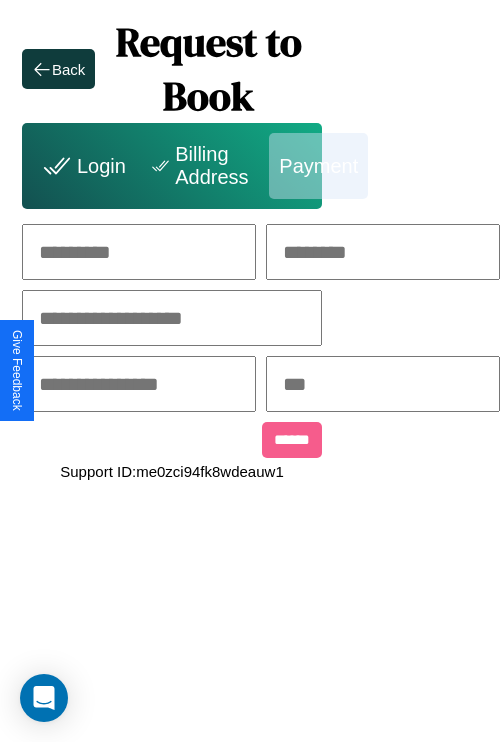 click at bounding box center [139, 252] 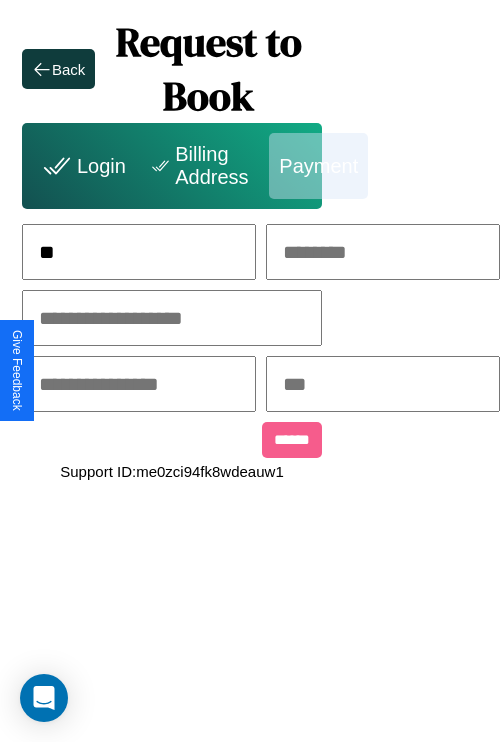 scroll, scrollTop: 0, scrollLeft: 127, axis: horizontal 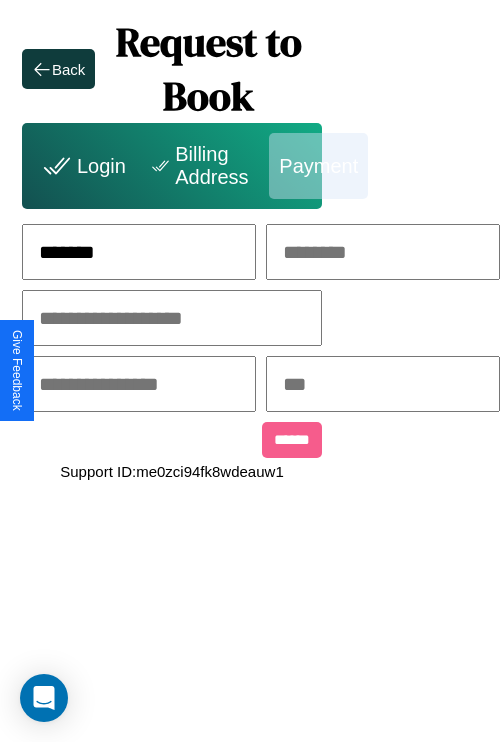 type on "*******" 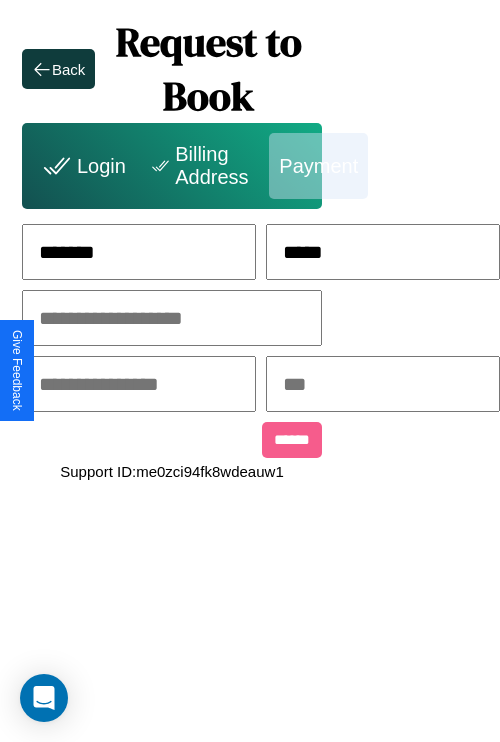 type on "*****" 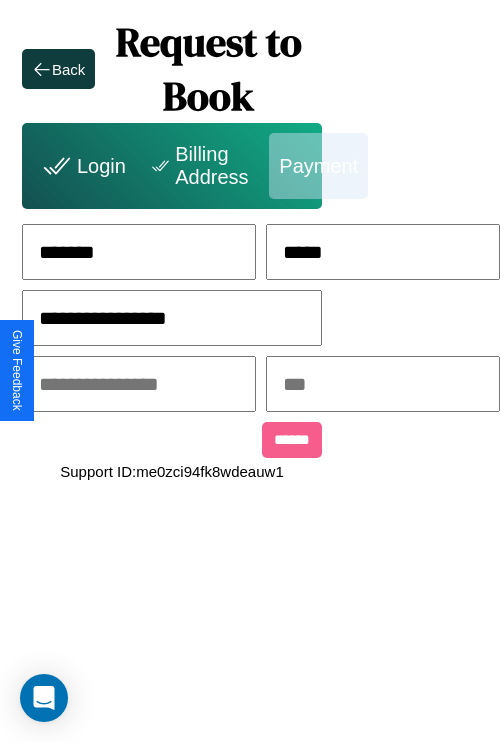 type on "**********" 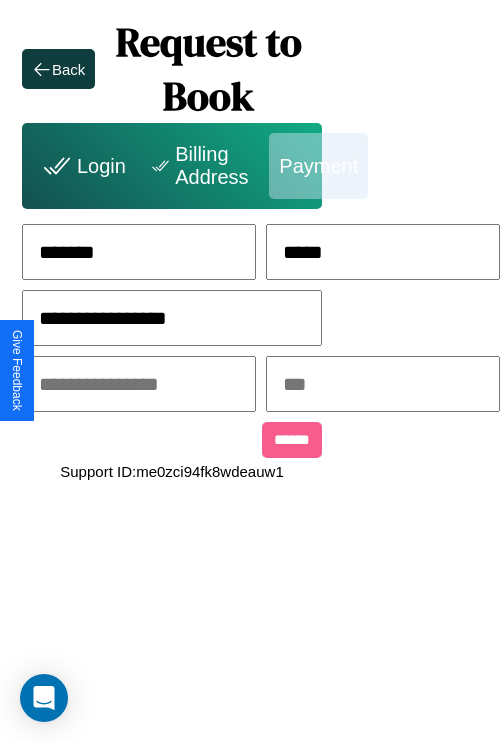 click at bounding box center (139, 384) 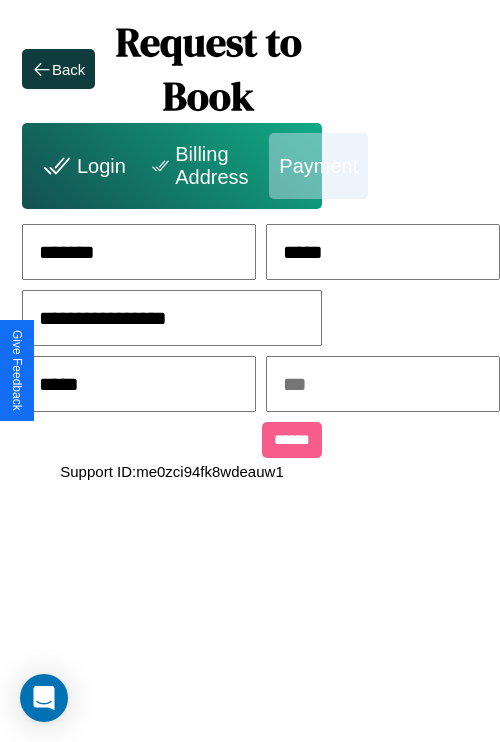 type on "*****" 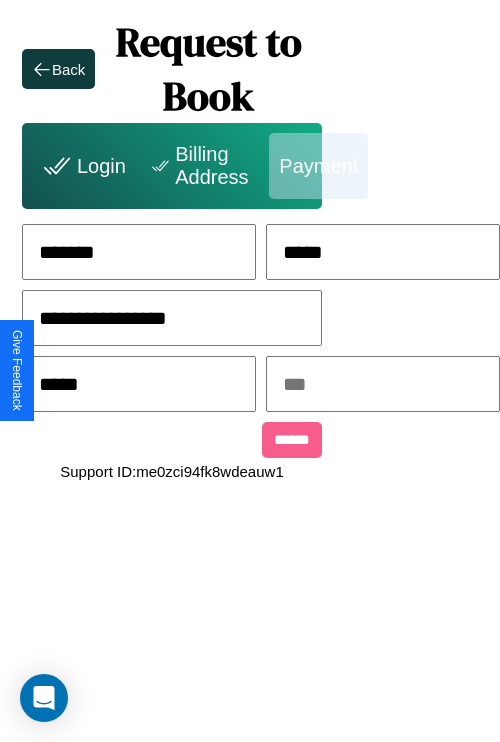 click at bounding box center [383, 384] 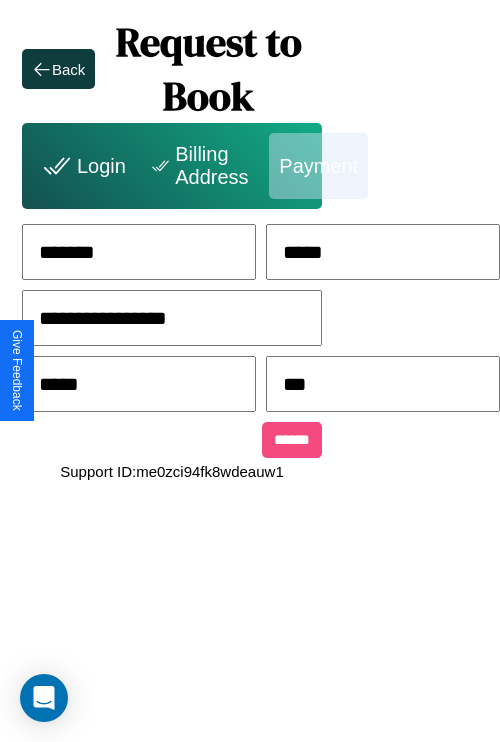 type on "***" 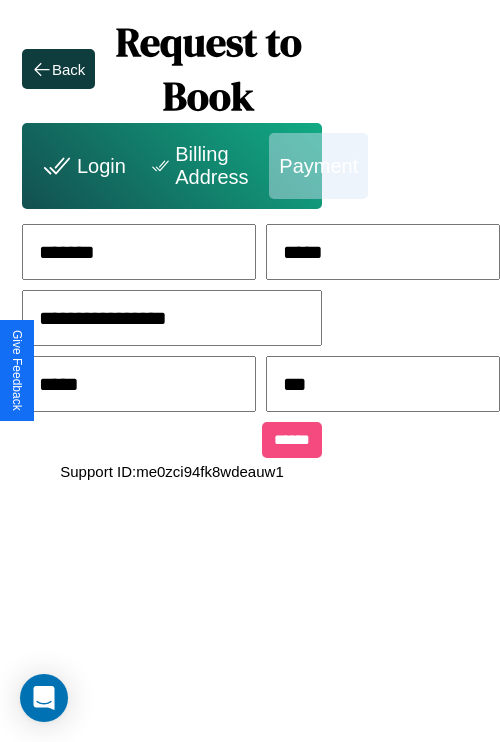 click on "******" at bounding box center (292, 440) 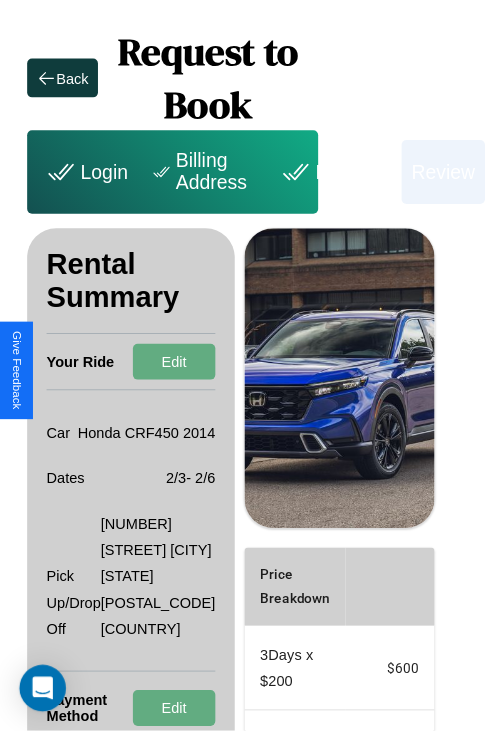 scroll, scrollTop: 0, scrollLeft: 72, axis: horizontal 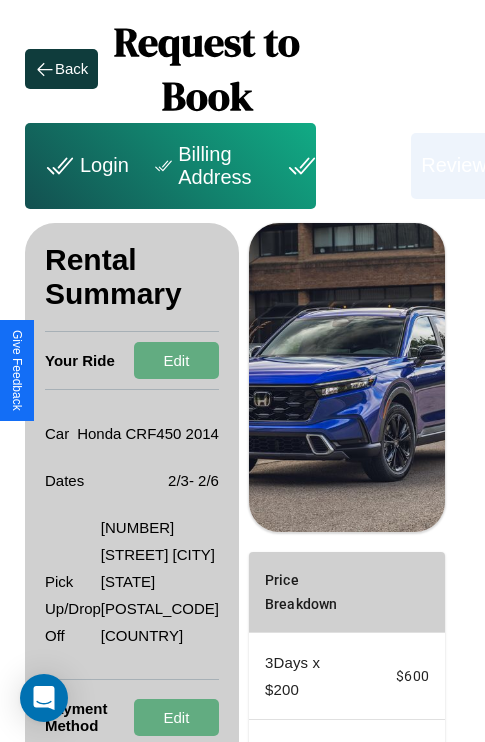 click on "Billing Address" at bounding box center [205, 166] 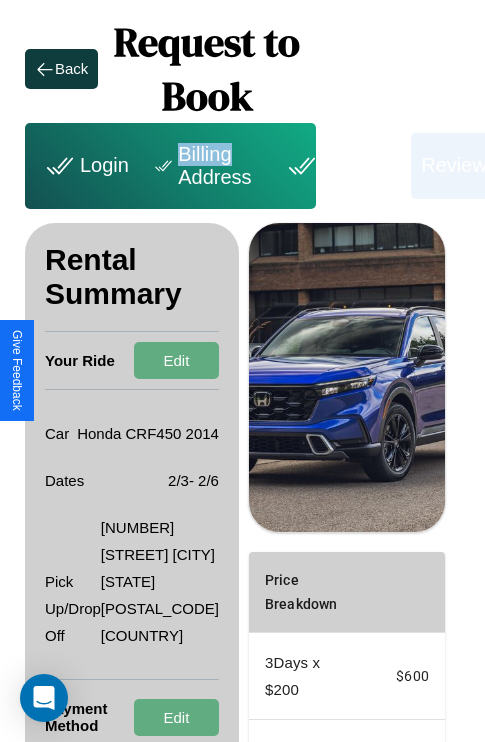 click on "Billing Address" at bounding box center (205, 166) 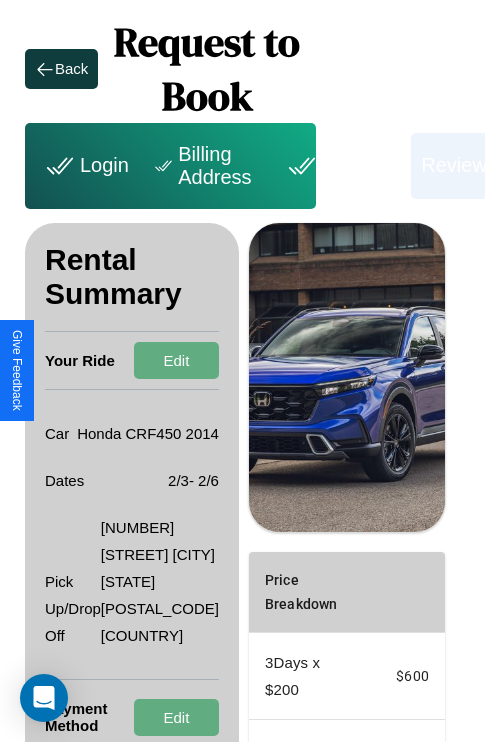 click on "Billing Address" at bounding box center [205, 166] 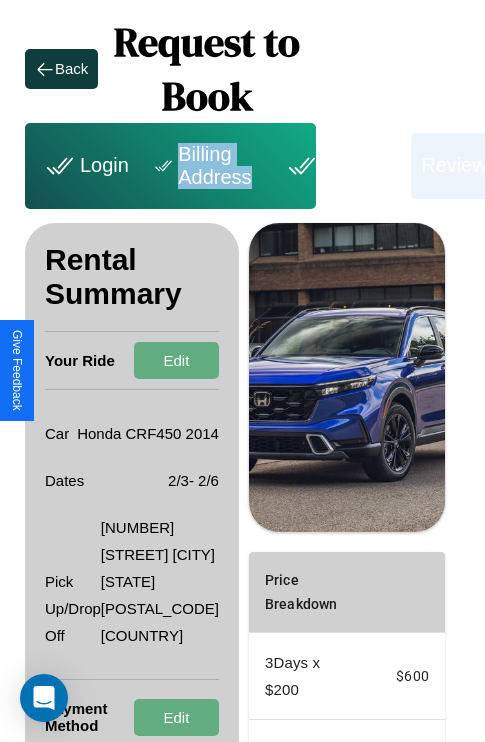 click on "Billing Address" at bounding box center (205, 166) 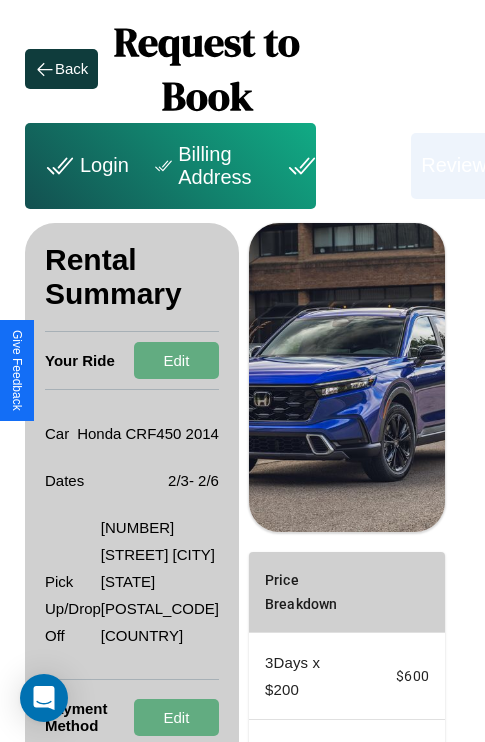click on "Billing Address" at bounding box center (205, 166) 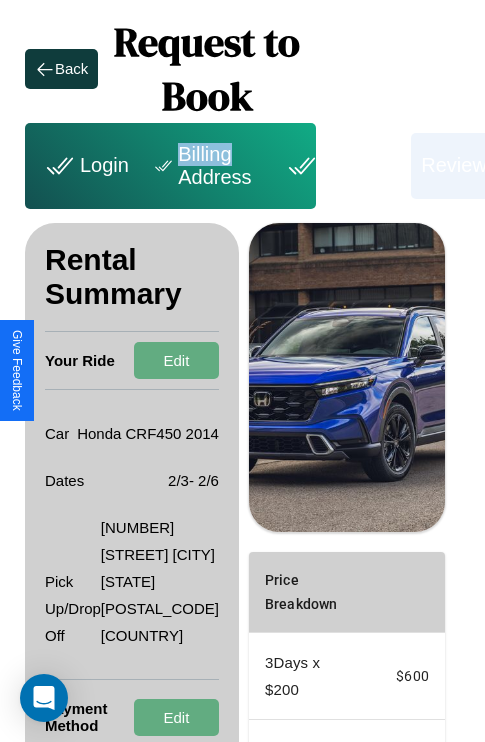 click on "Billing Address" at bounding box center [205, 166] 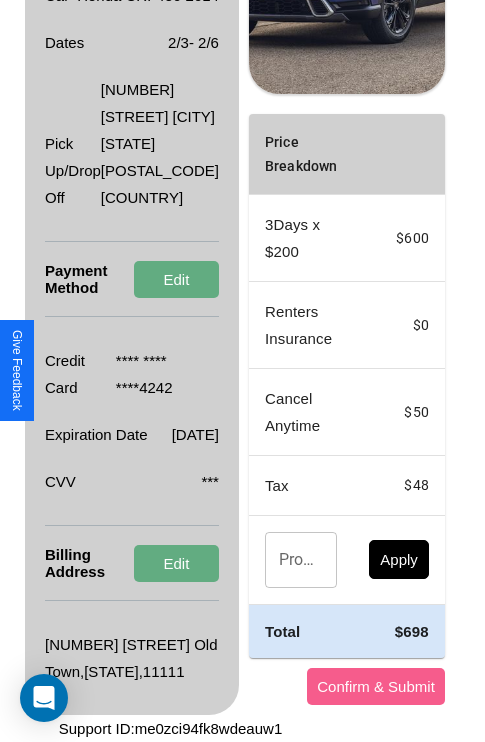 scroll, scrollTop: 509, scrollLeft: 72, axis: both 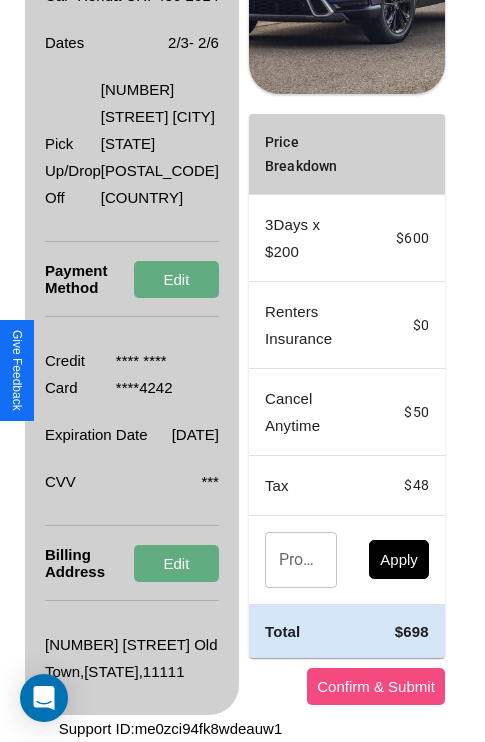click on "Confirm & Submit" at bounding box center [376, 686] 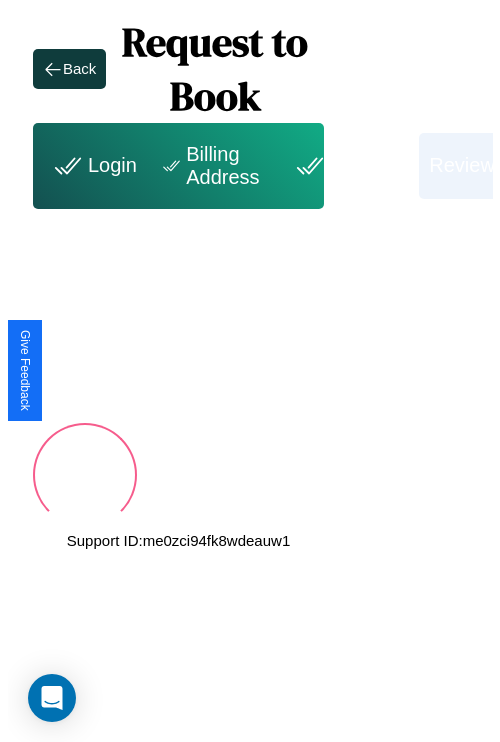 scroll, scrollTop: 0, scrollLeft: 72, axis: horizontal 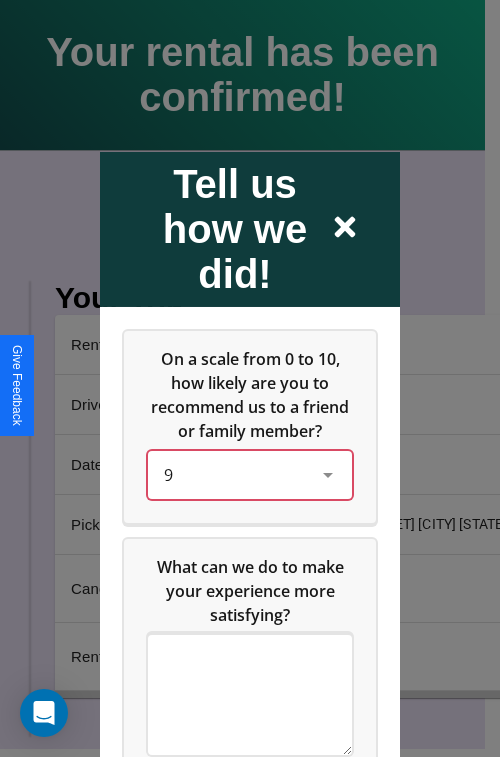 click on "9" at bounding box center (234, 474) 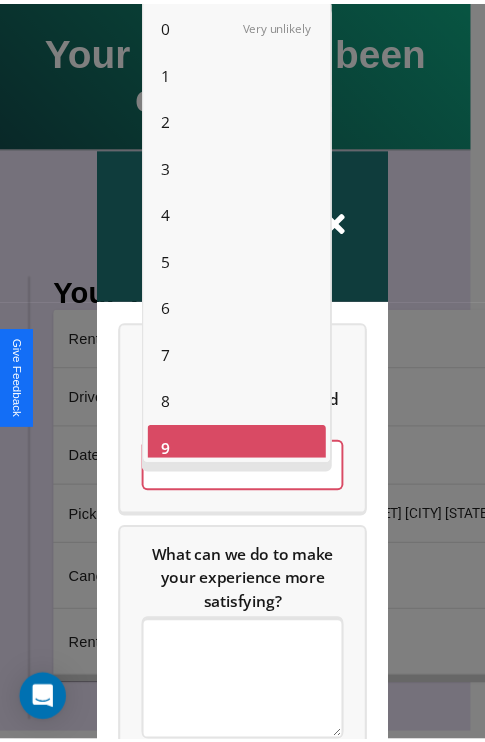 scroll, scrollTop: 14, scrollLeft: 0, axis: vertical 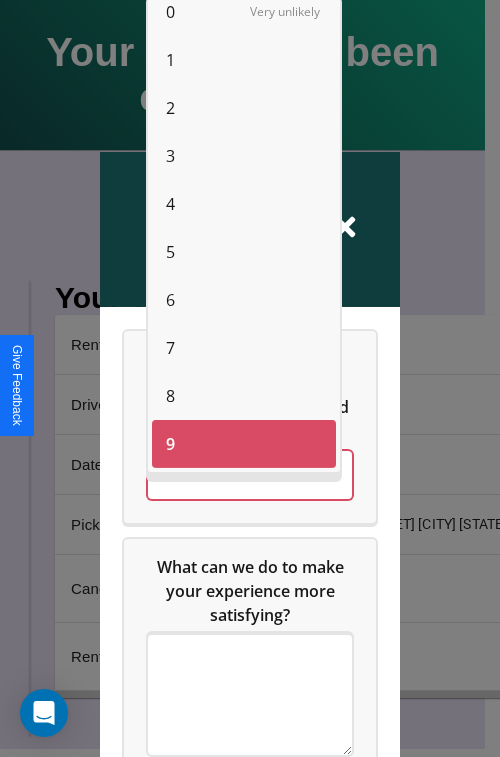 click on "6" at bounding box center (170, 300) 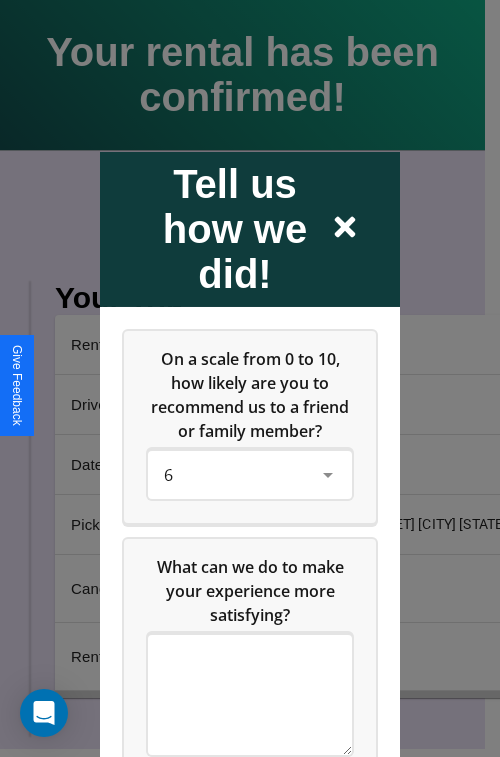 click 